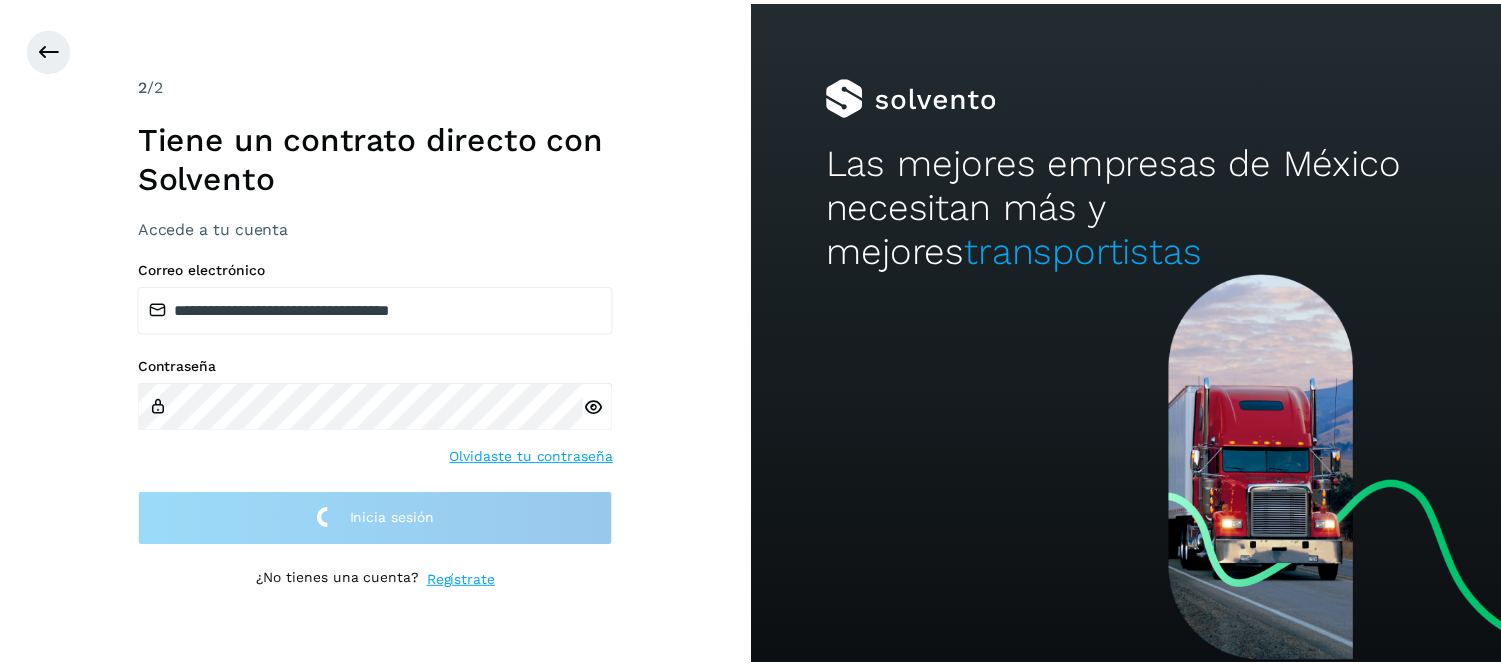 scroll, scrollTop: 0, scrollLeft: 0, axis: both 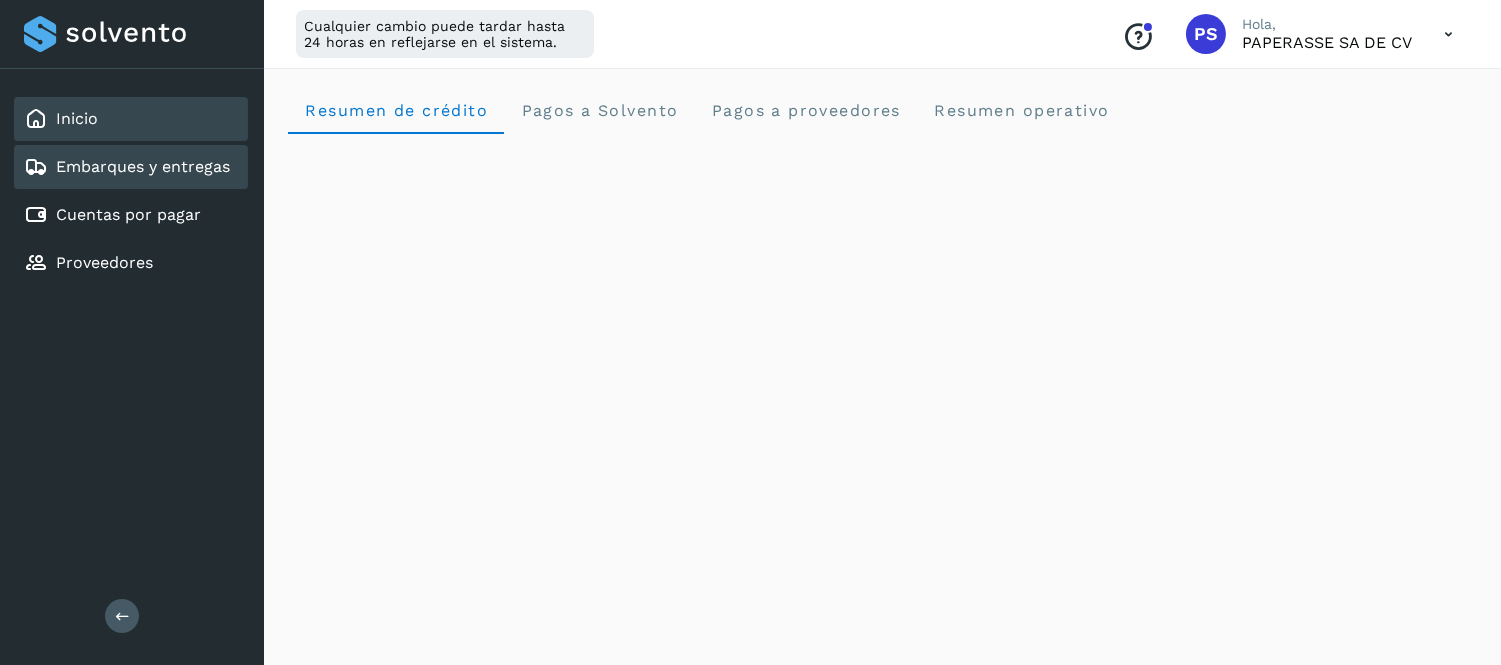 click on "Embarques y entregas" at bounding box center [143, 166] 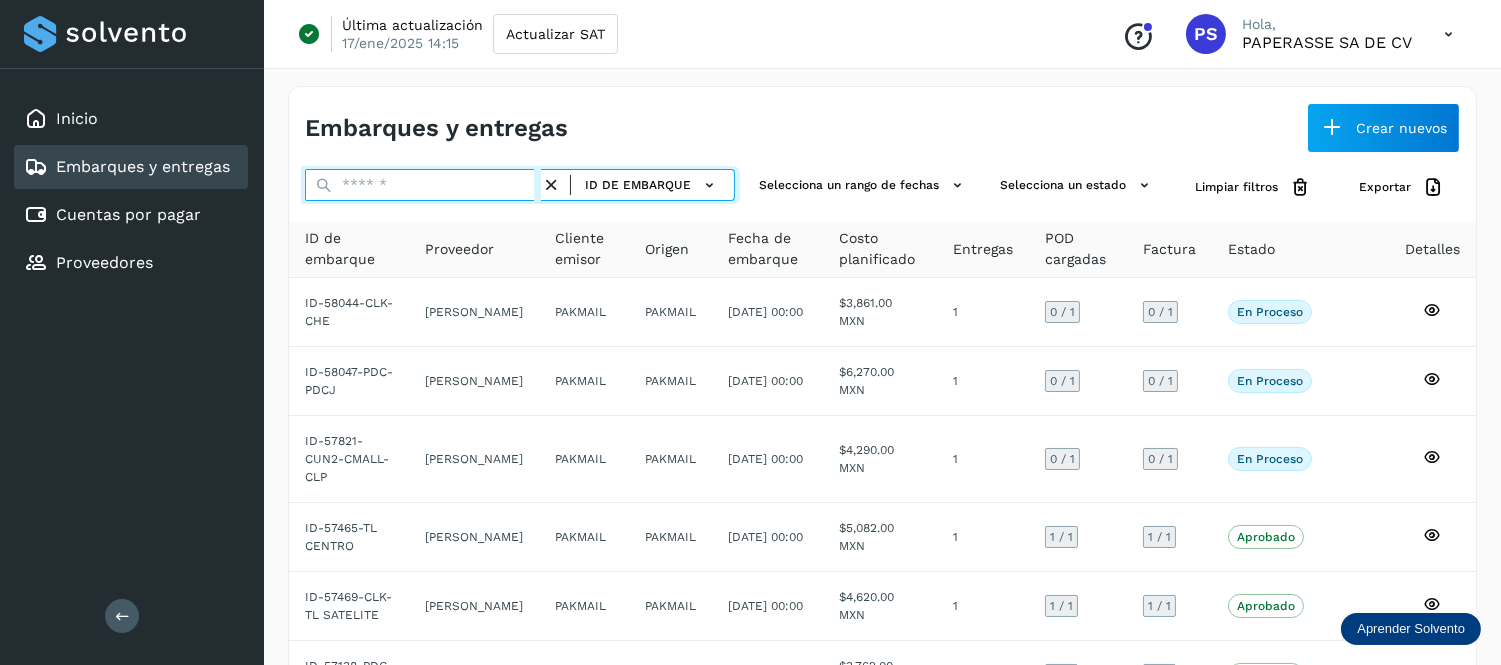 click at bounding box center (423, 185) 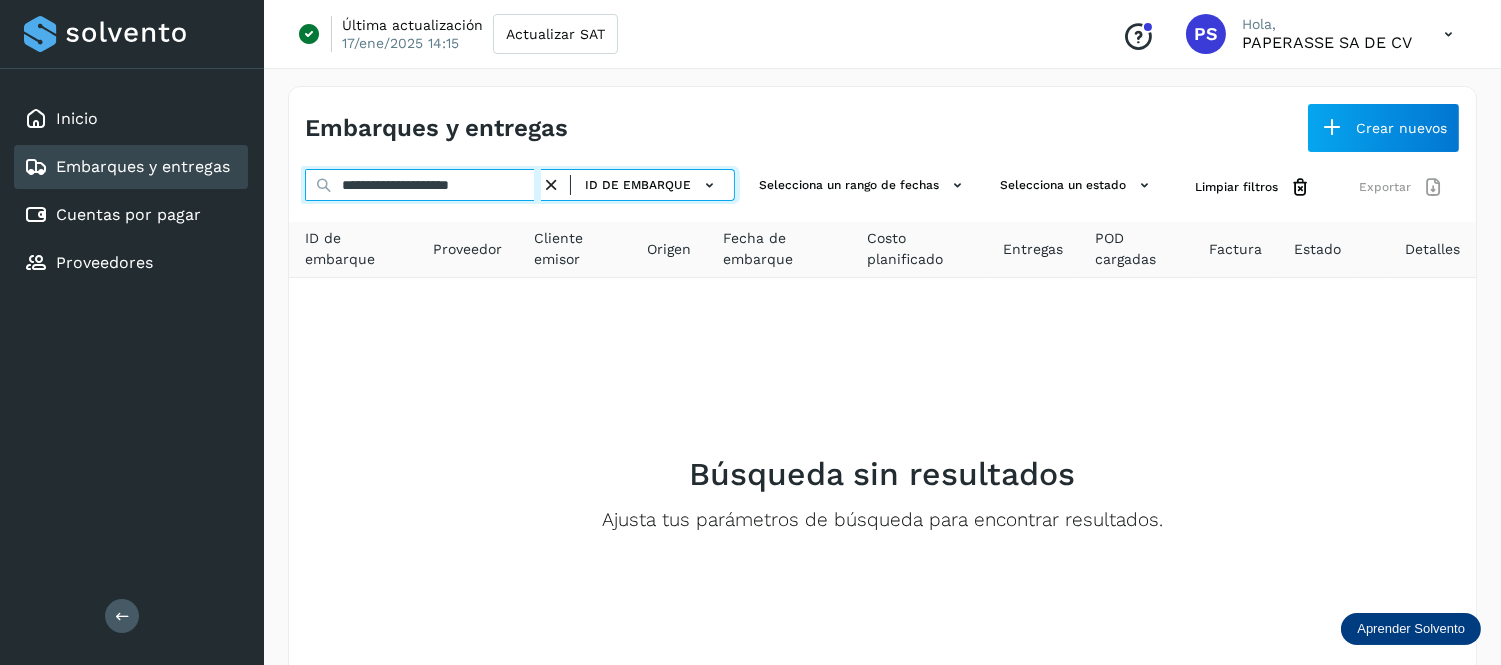 type on "**********" 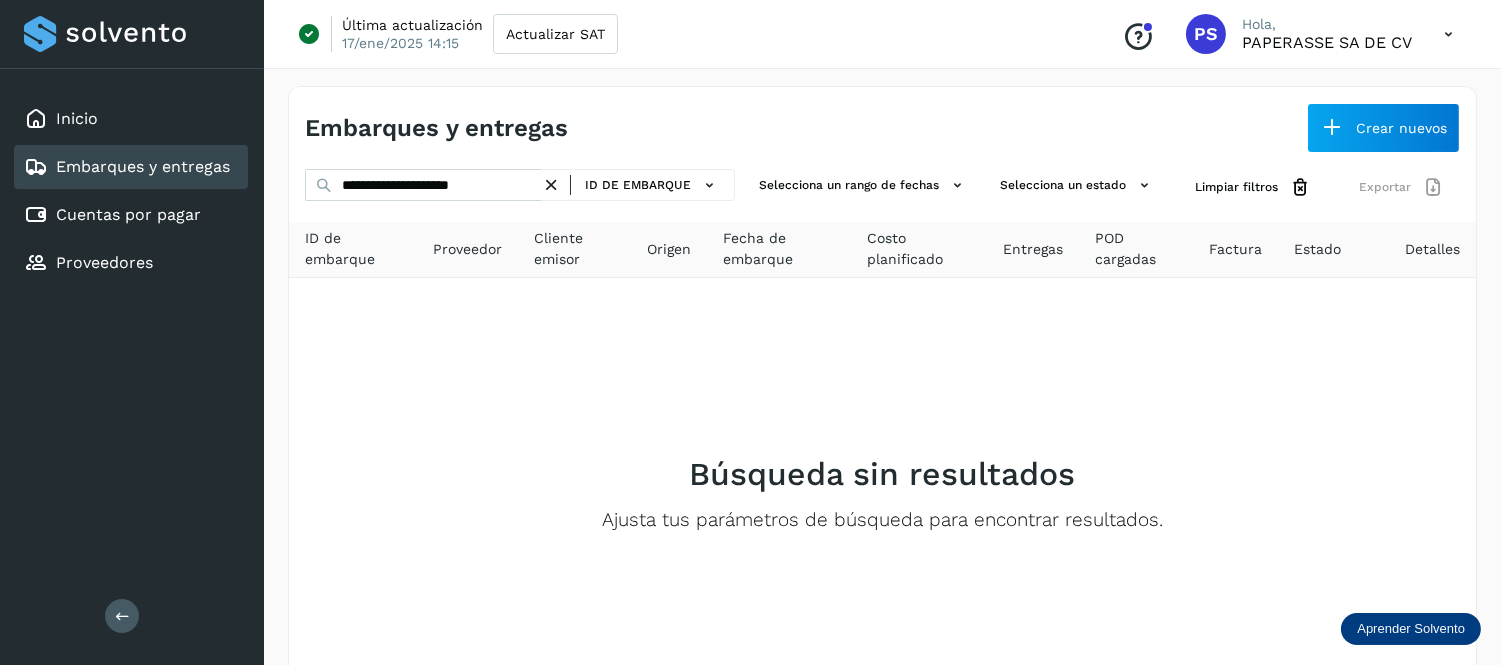 click at bounding box center [551, 185] 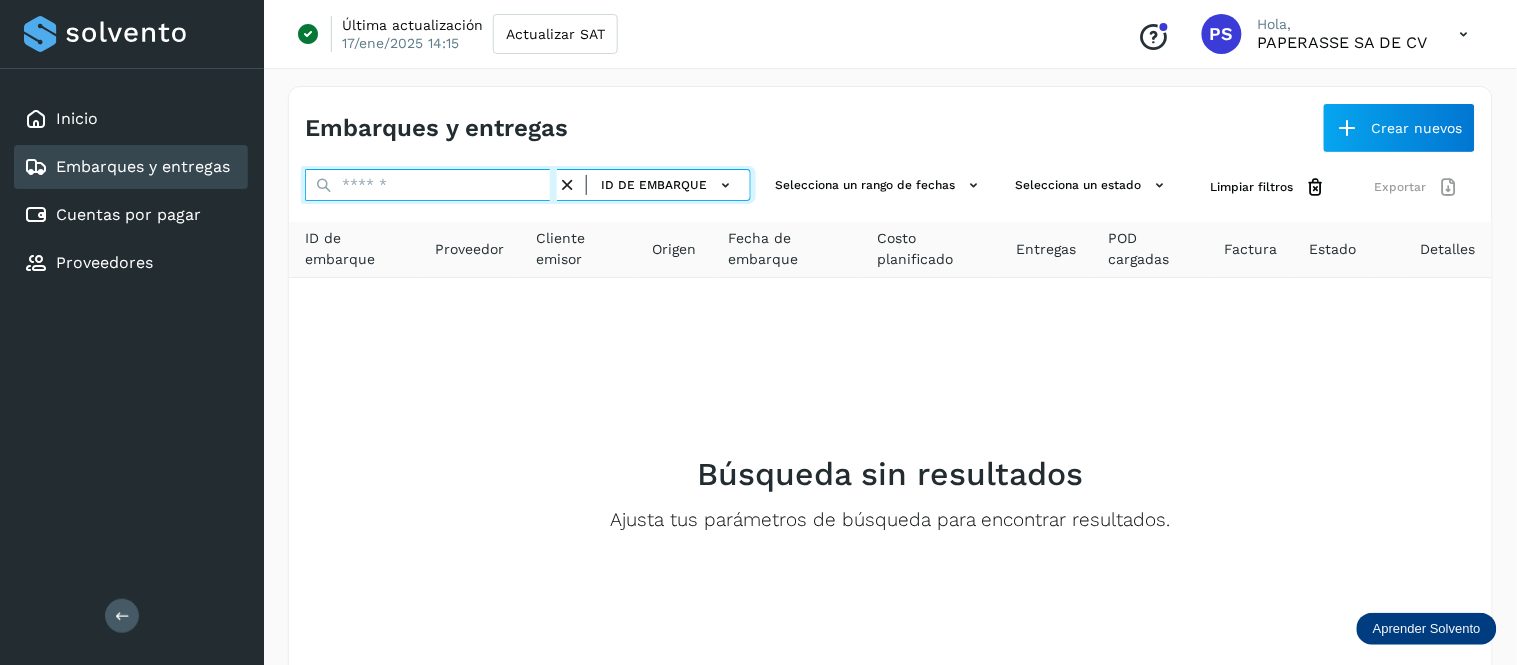 click at bounding box center (431, 185) 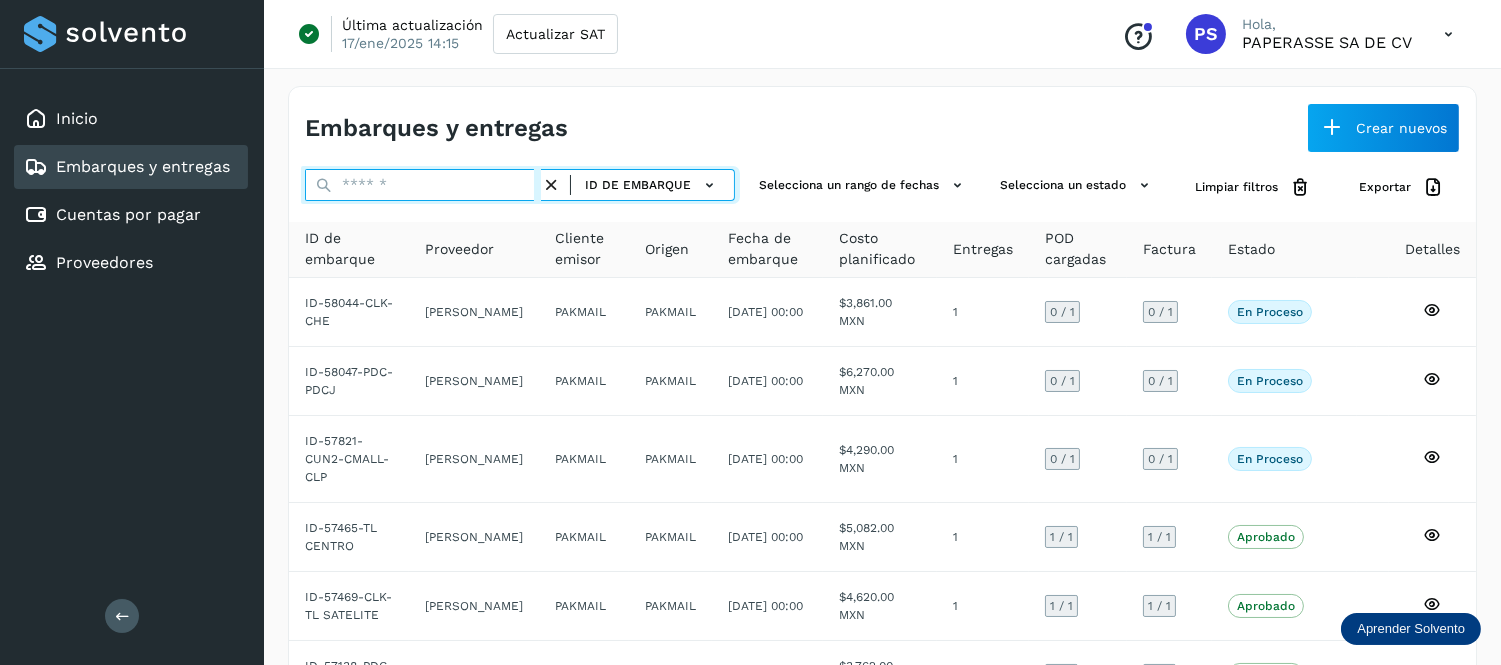 paste on "**********" 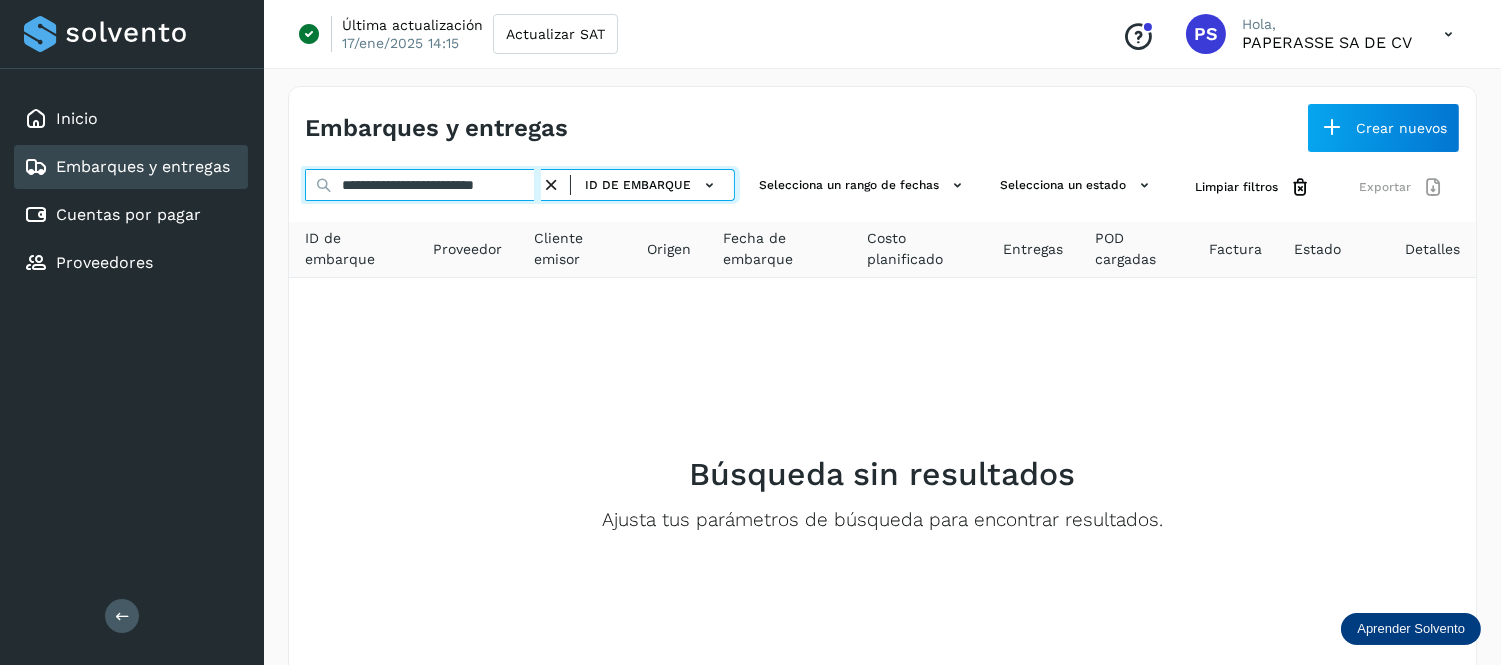 type on "**********" 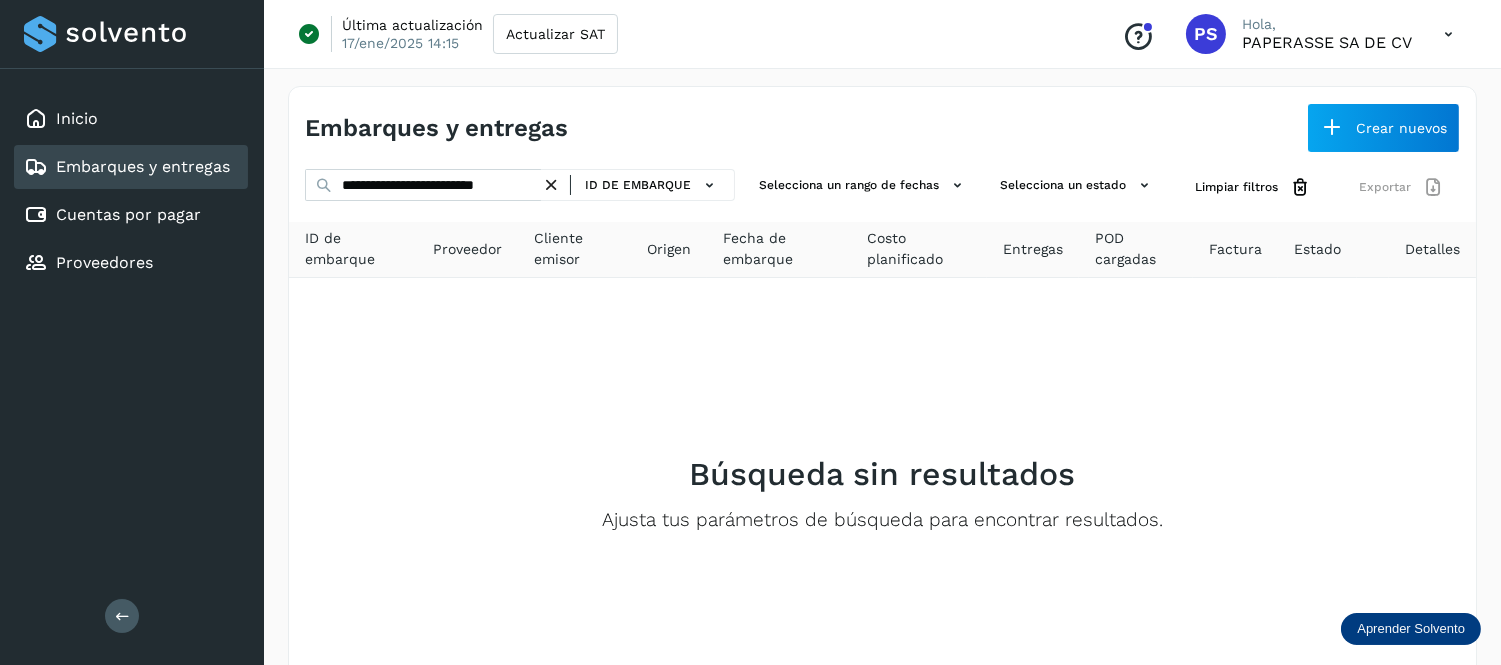 click at bounding box center [551, 185] 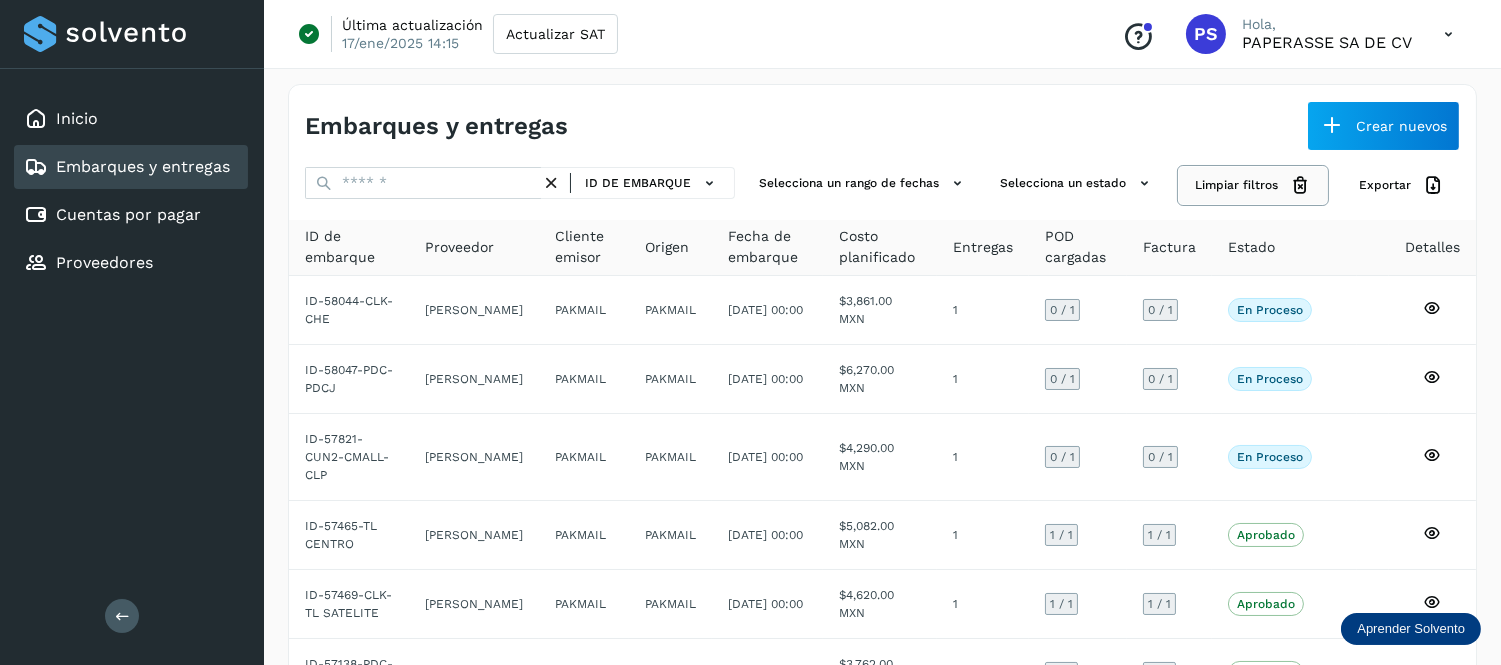 scroll, scrollTop: 0, scrollLeft: 0, axis: both 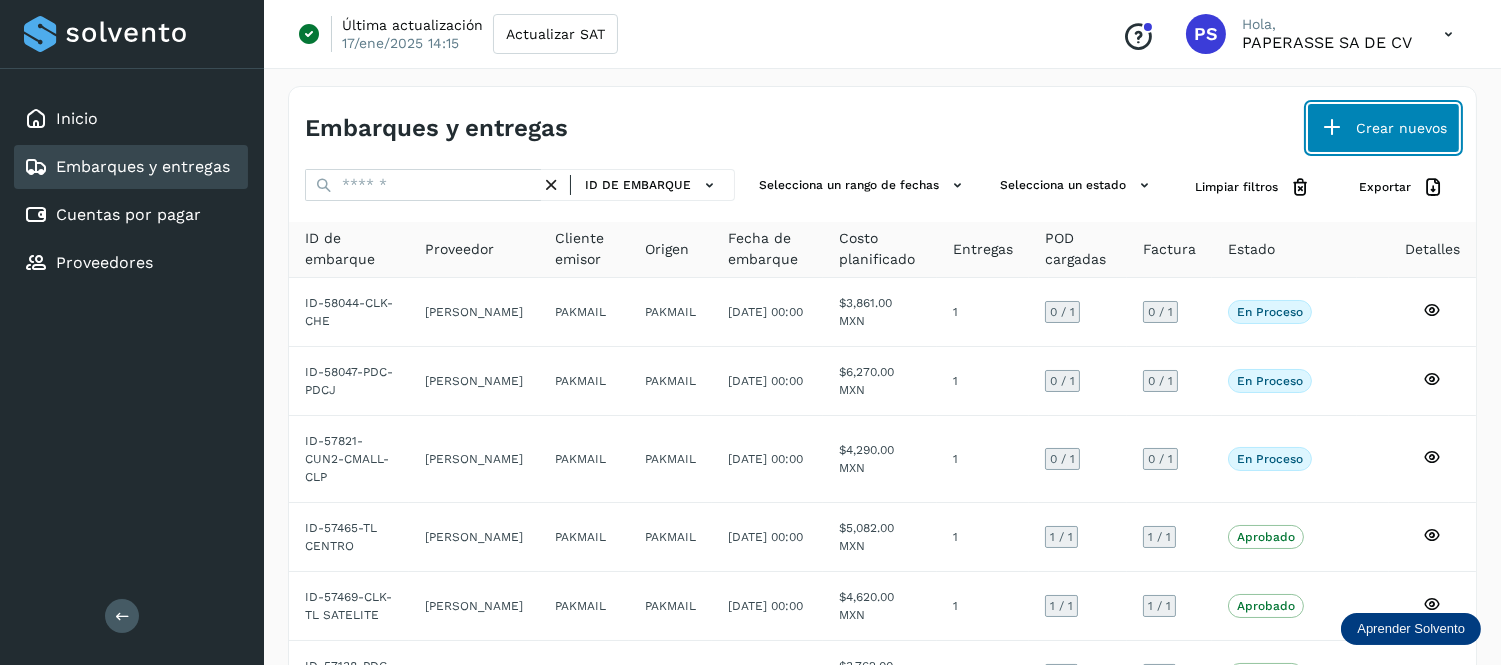 click on "Crear nuevos" at bounding box center [1383, 128] 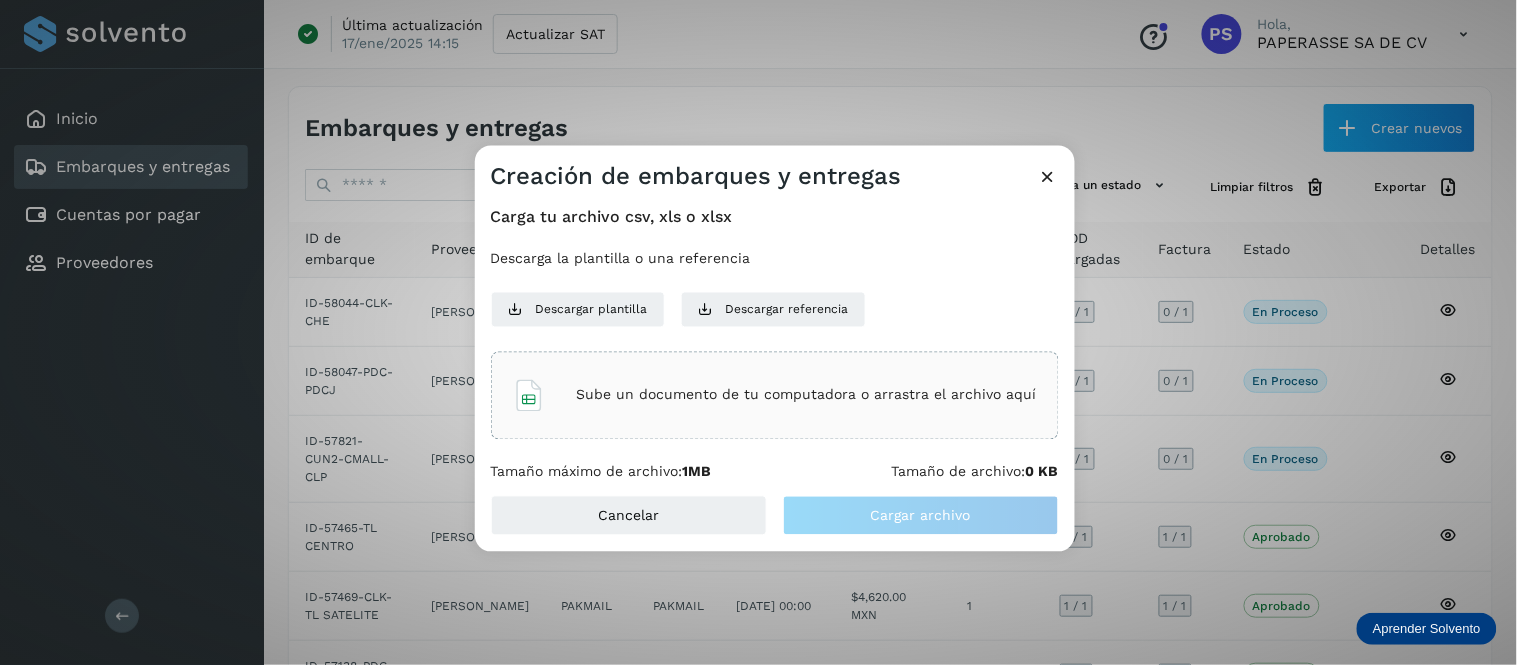 click on "Sube un documento de tu computadora o arrastra el archivo aquí" 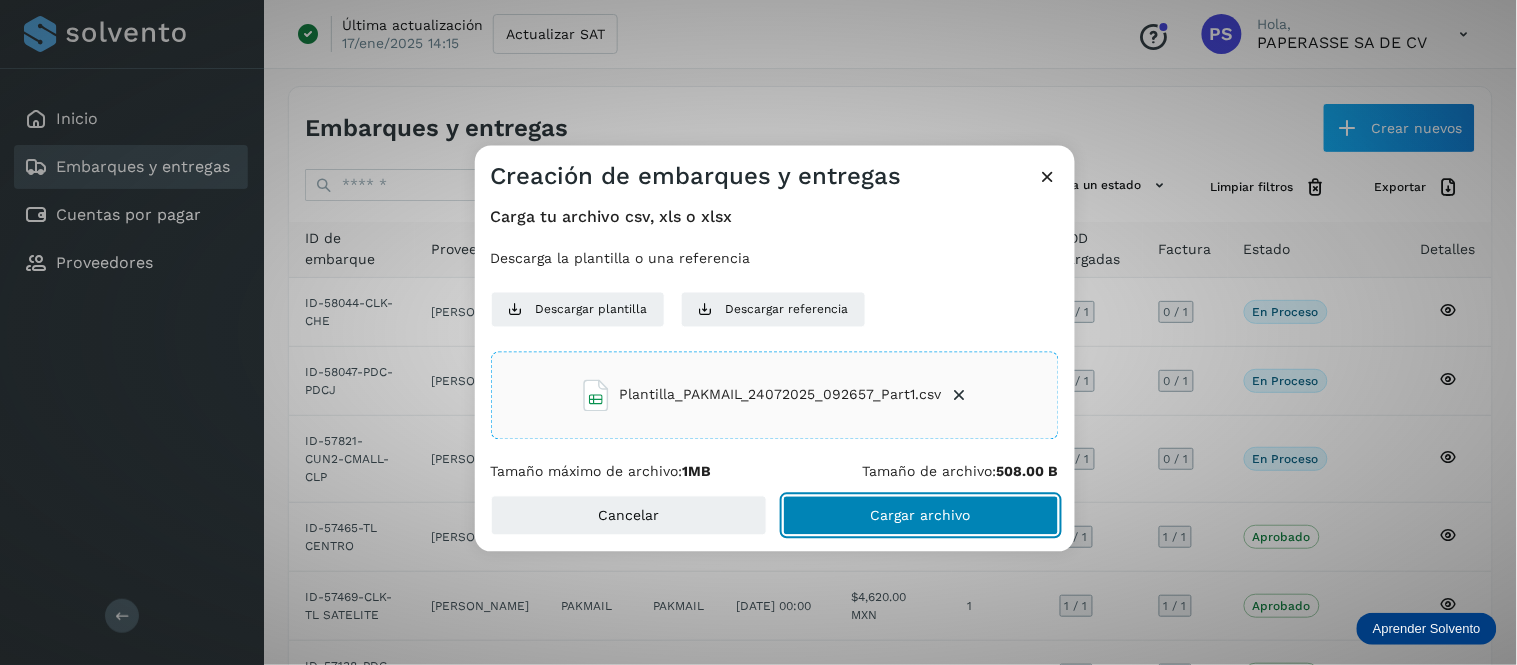 click on "Cargar archivo" 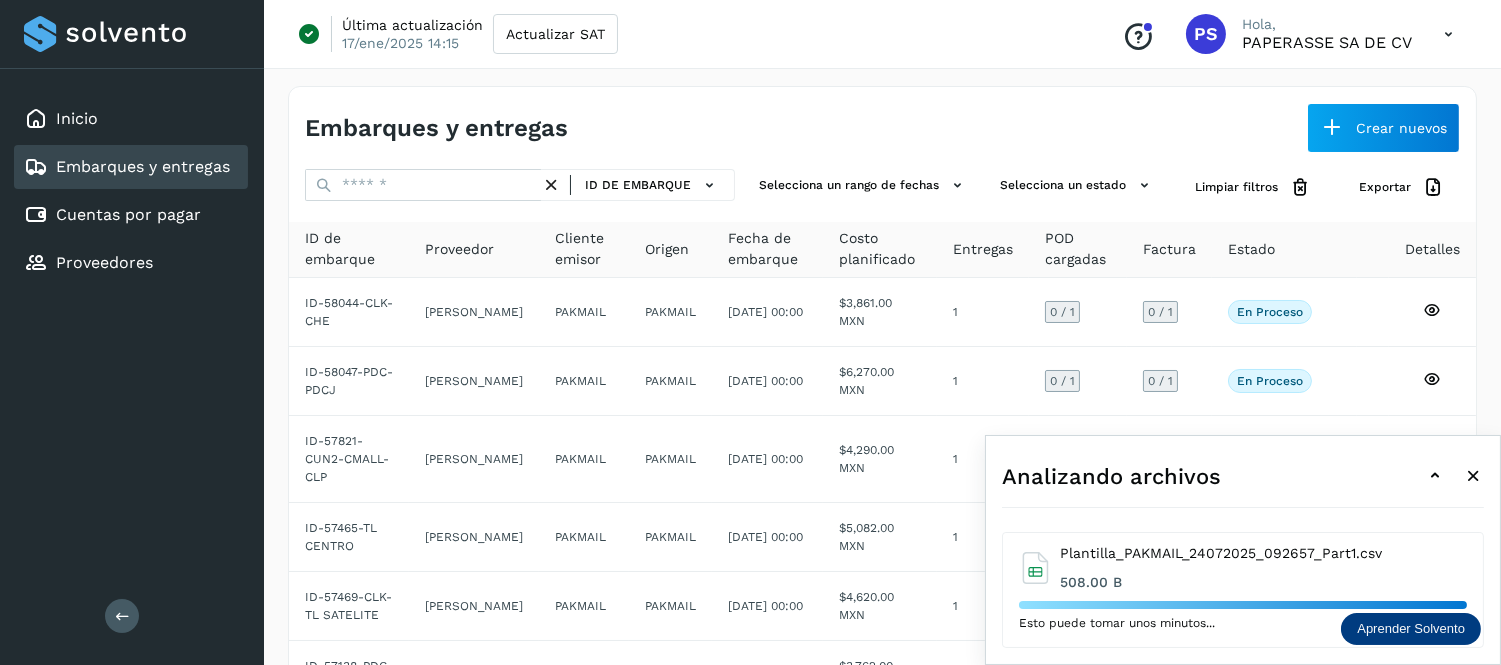 click on "Analizando archivos" at bounding box center [1243, 476] 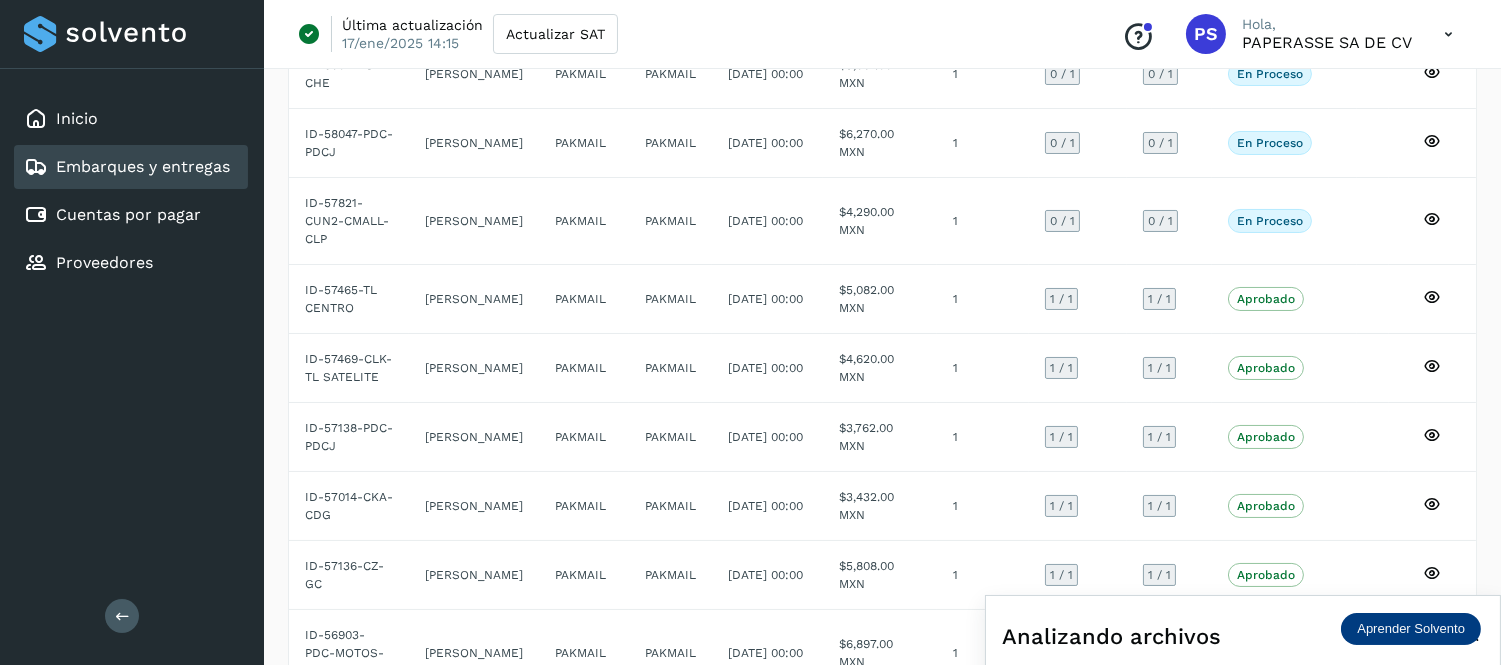 scroll, scrollTop: 0, scrollLeft: 0, axis: both 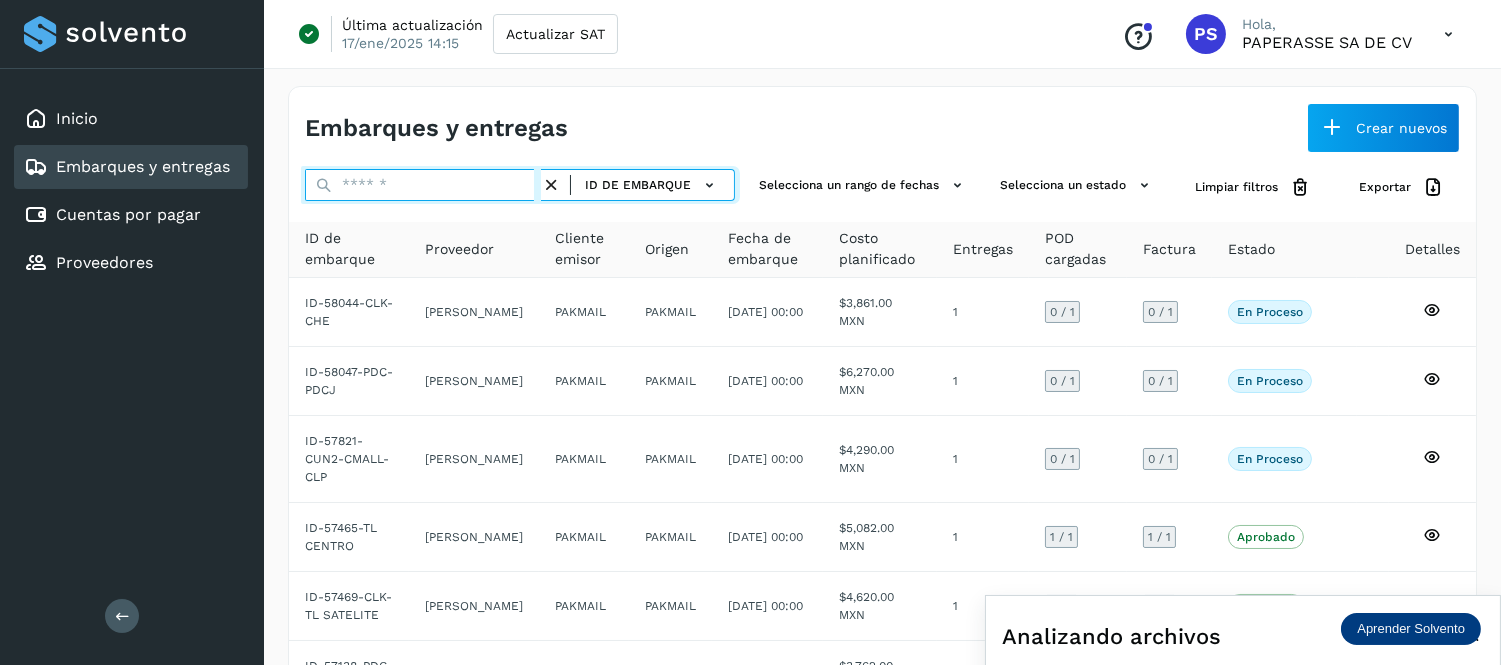 paste on "**********" 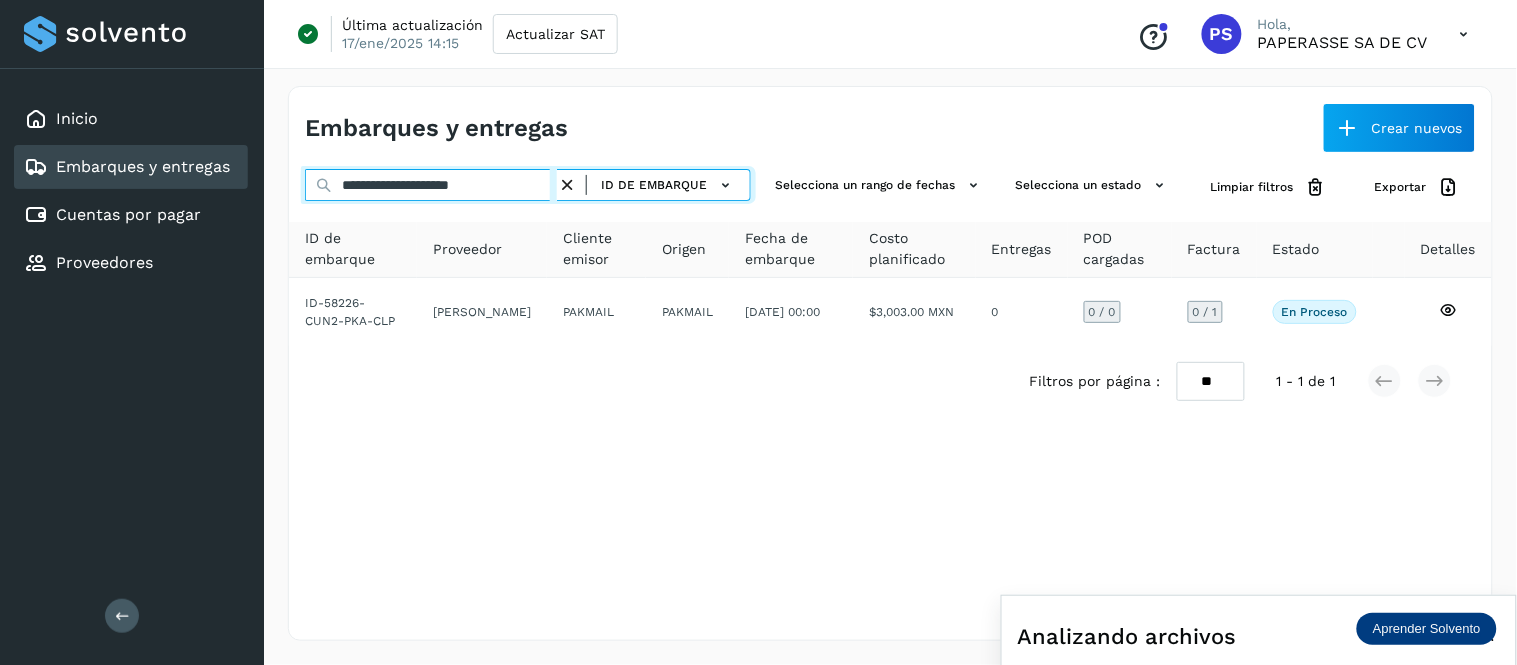 type on "**********" 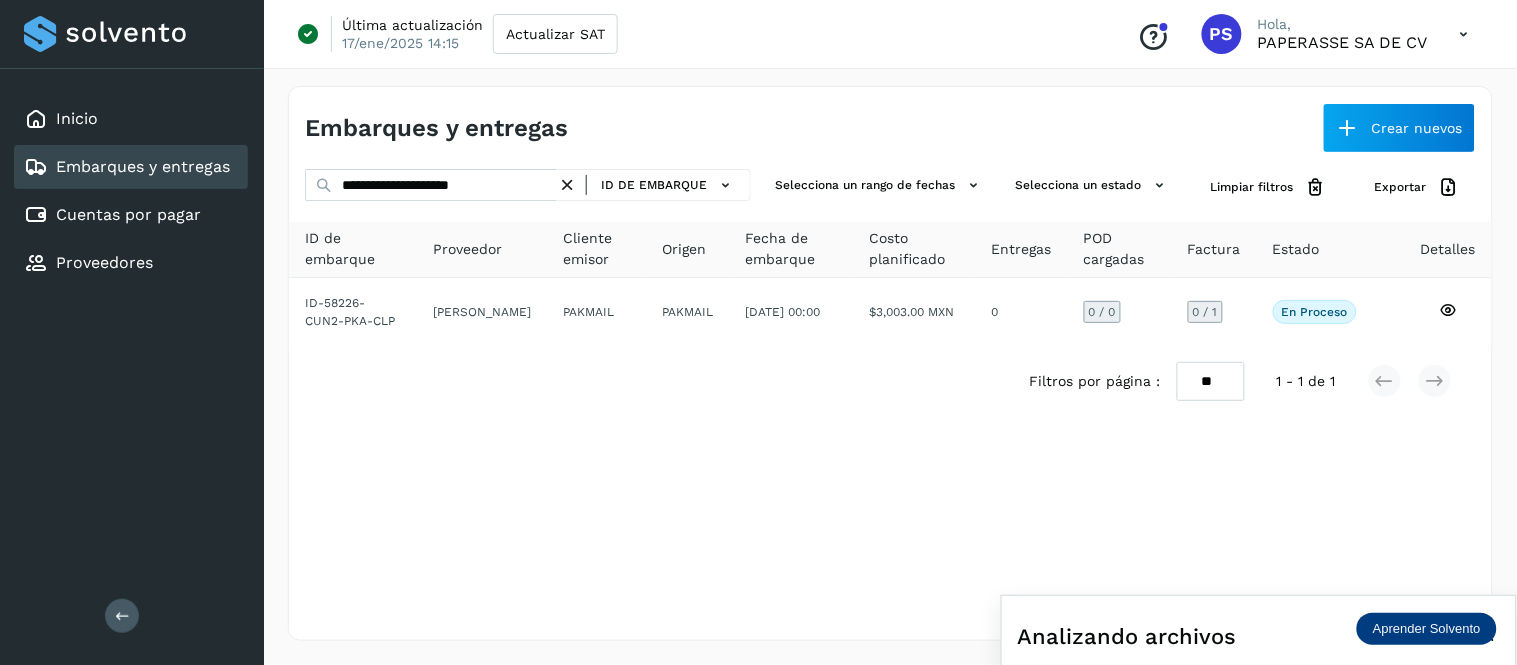 click at bounding box center (567, 185) 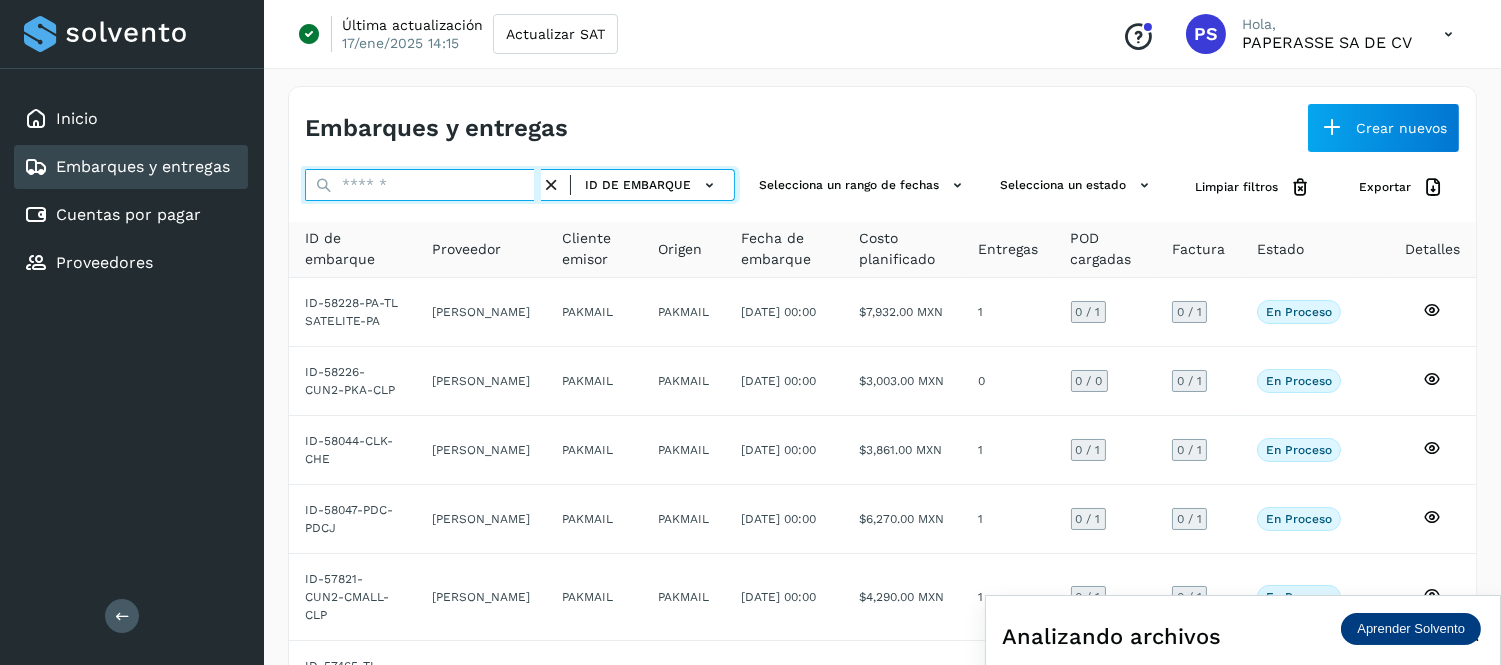 click at bounding box center (423, 185) 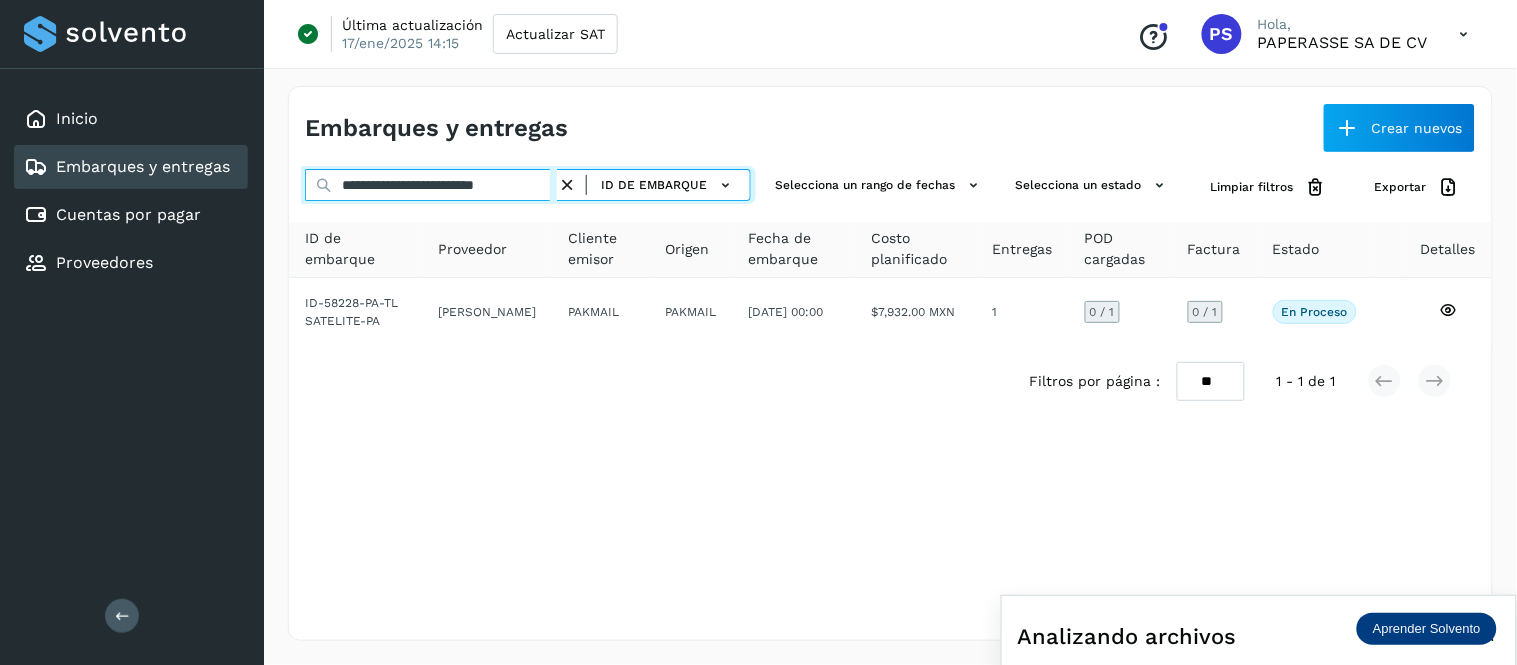type on "**********" 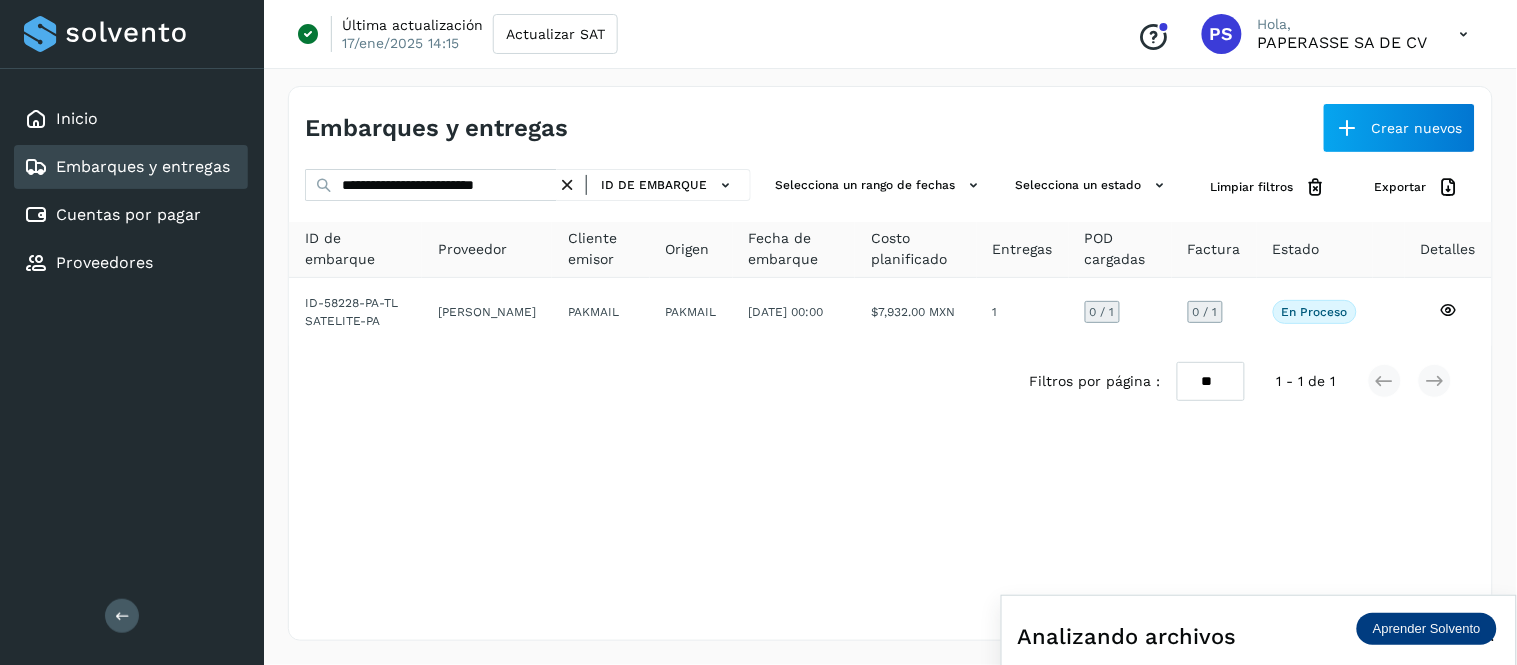 click at bounding box center [567, 185] 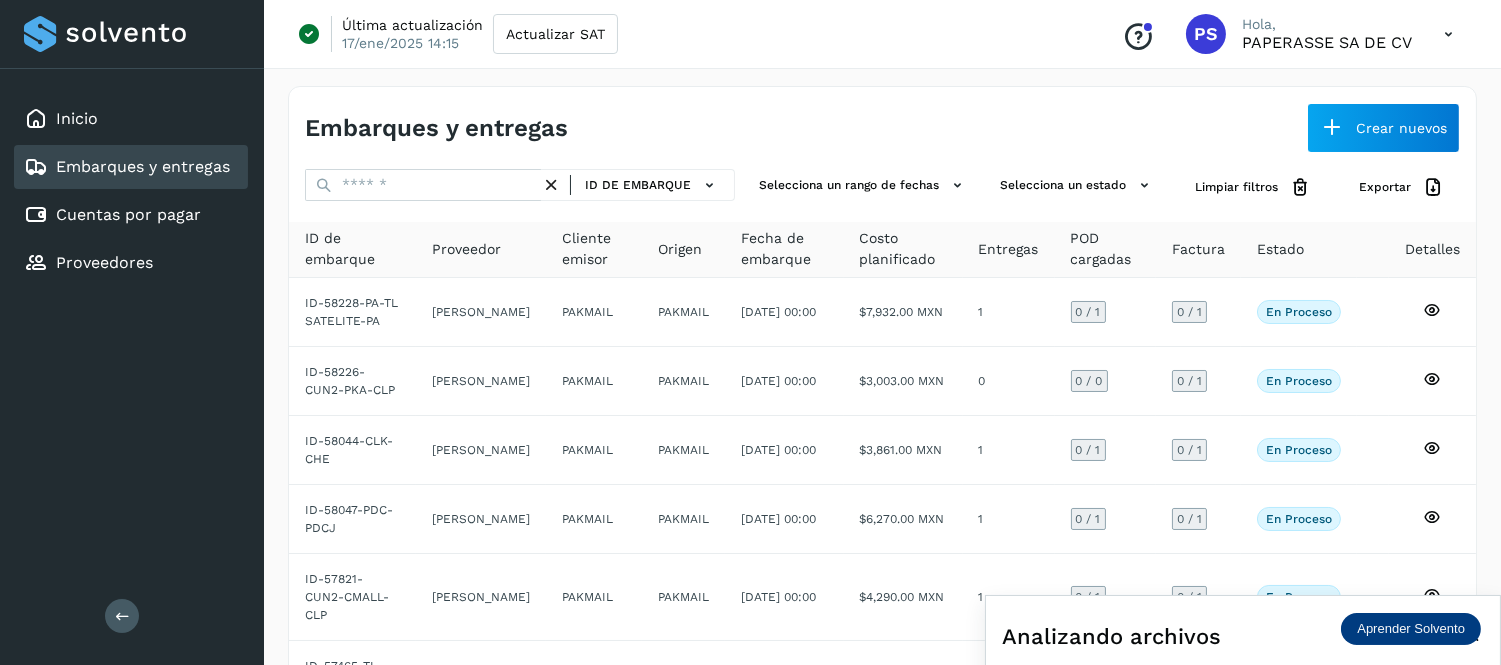 click at bounding box center [1448, 34] 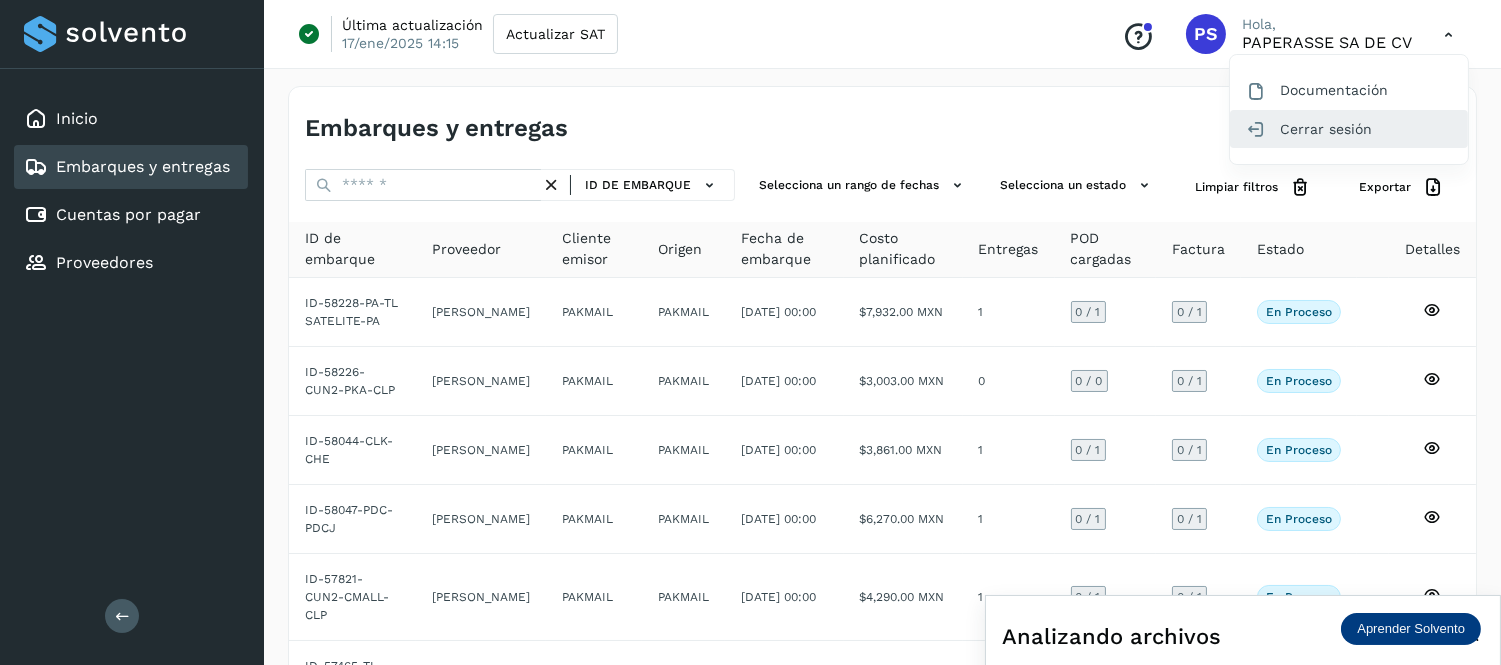 click on "Cerrar sesión" 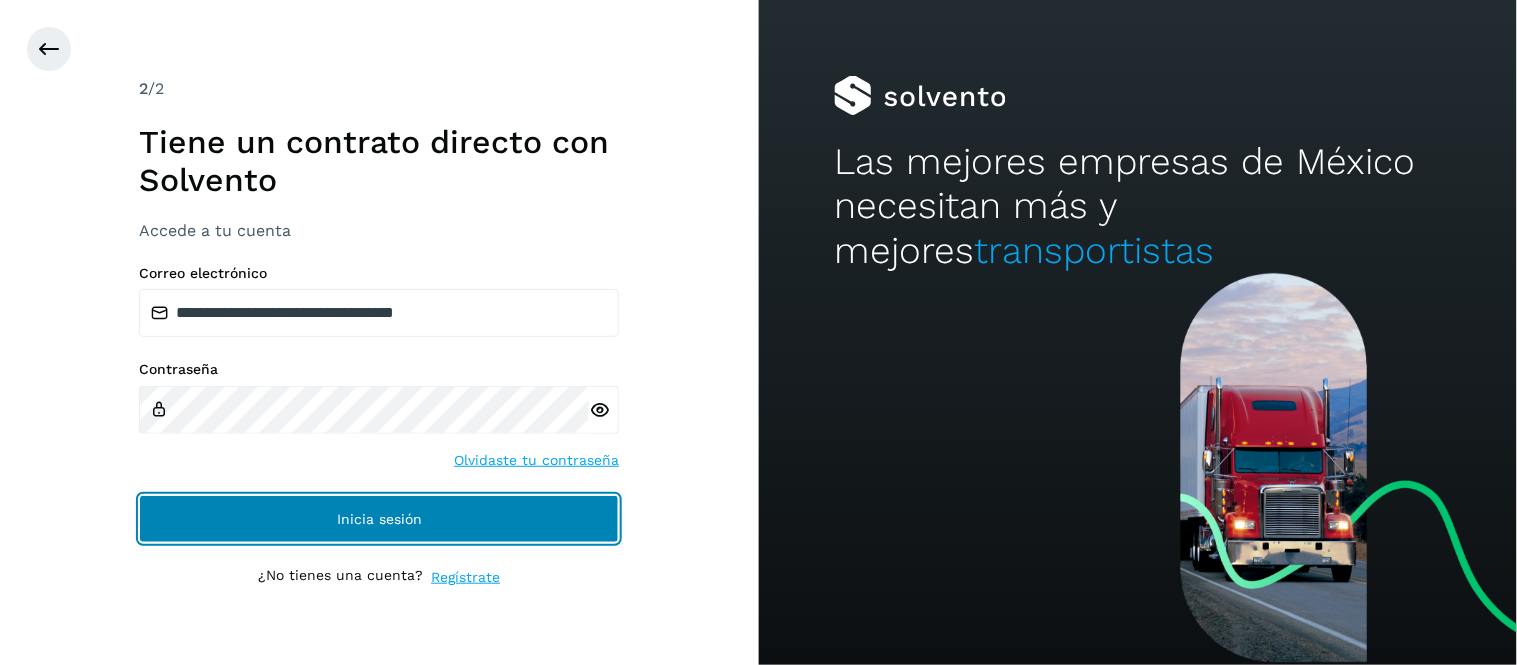 click on "Inicia sesión" at bounding box center [379, 519] 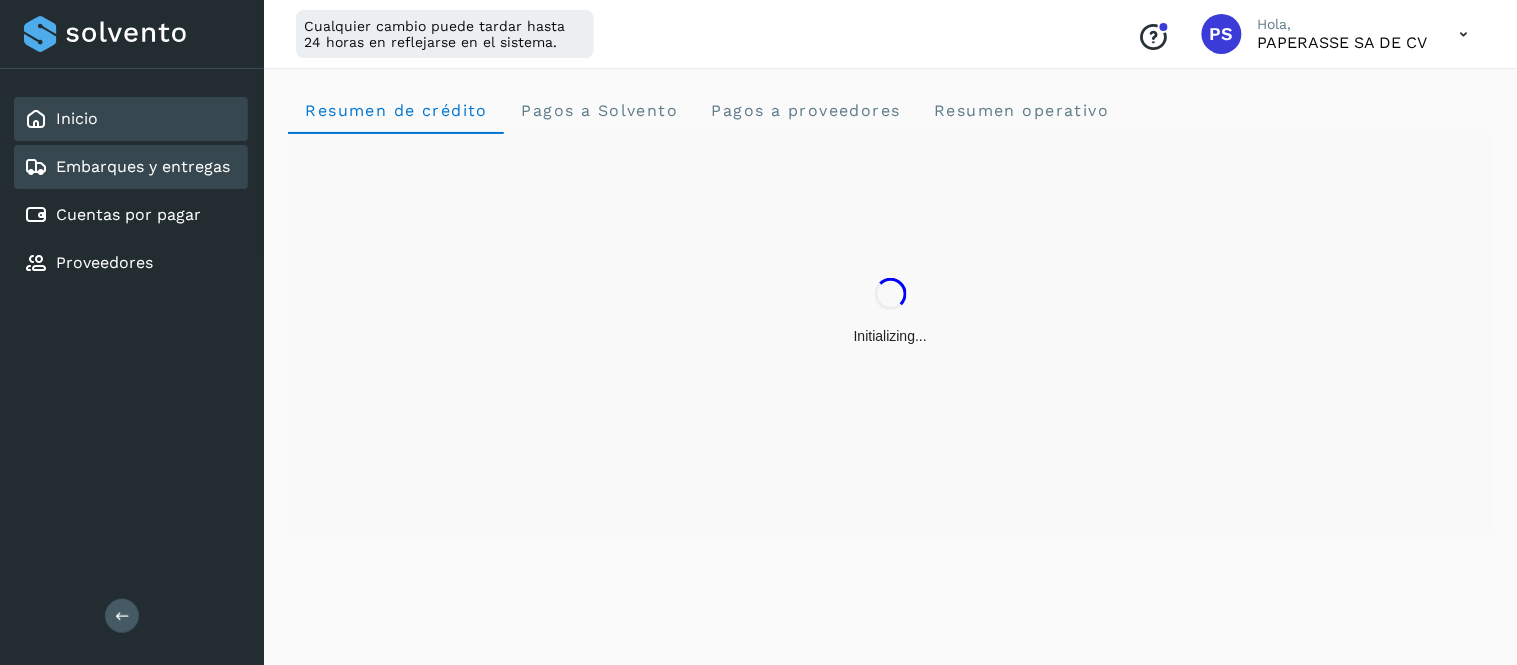 click on "Embarques y entregas" at bounding box center (143, 166) 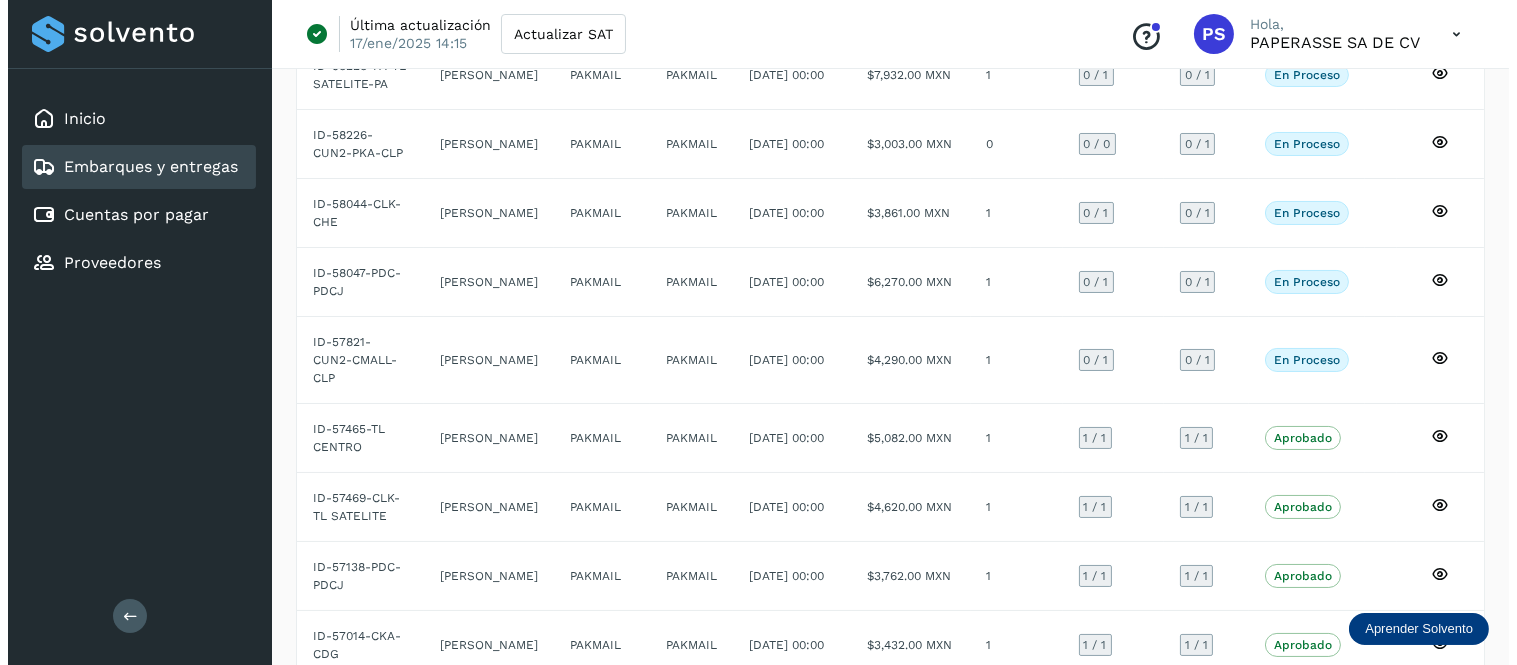 scroll, scrollTop: 0, scrollLeft: 0, axis: both 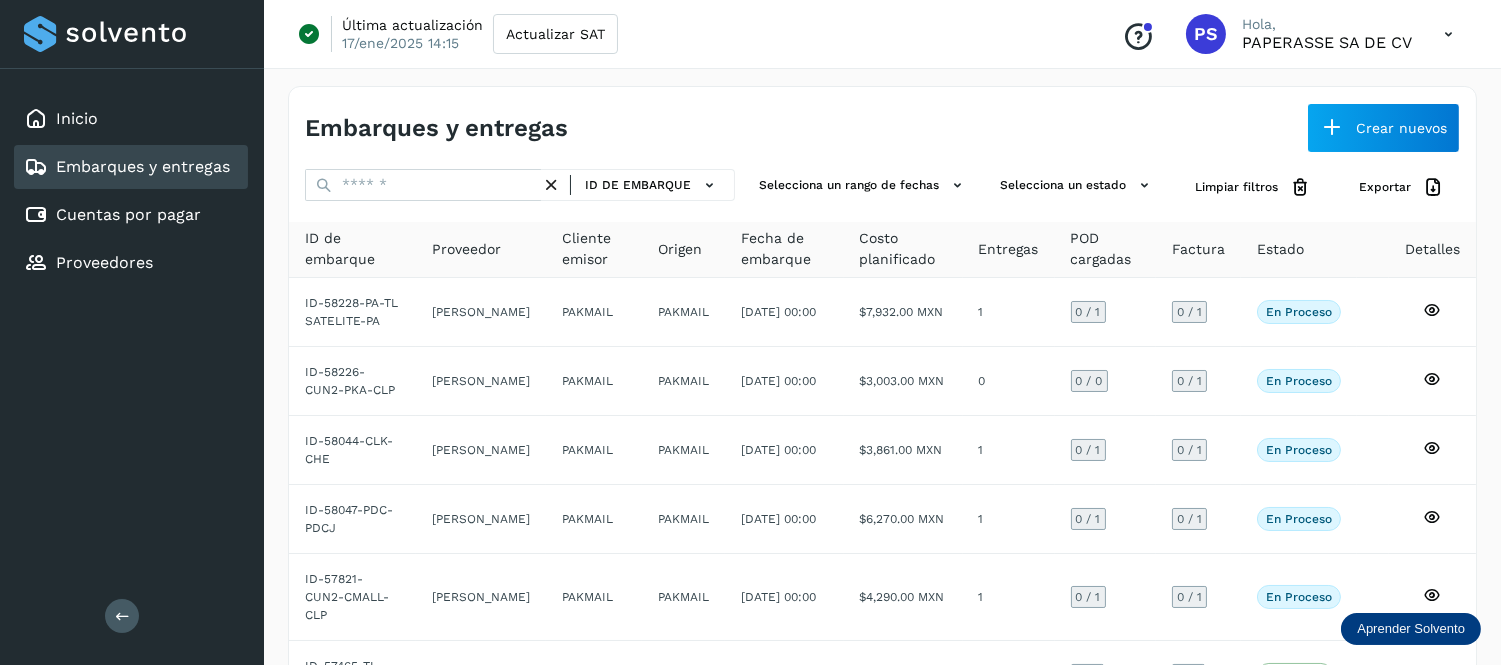 click at bounding box center [1448, 34] 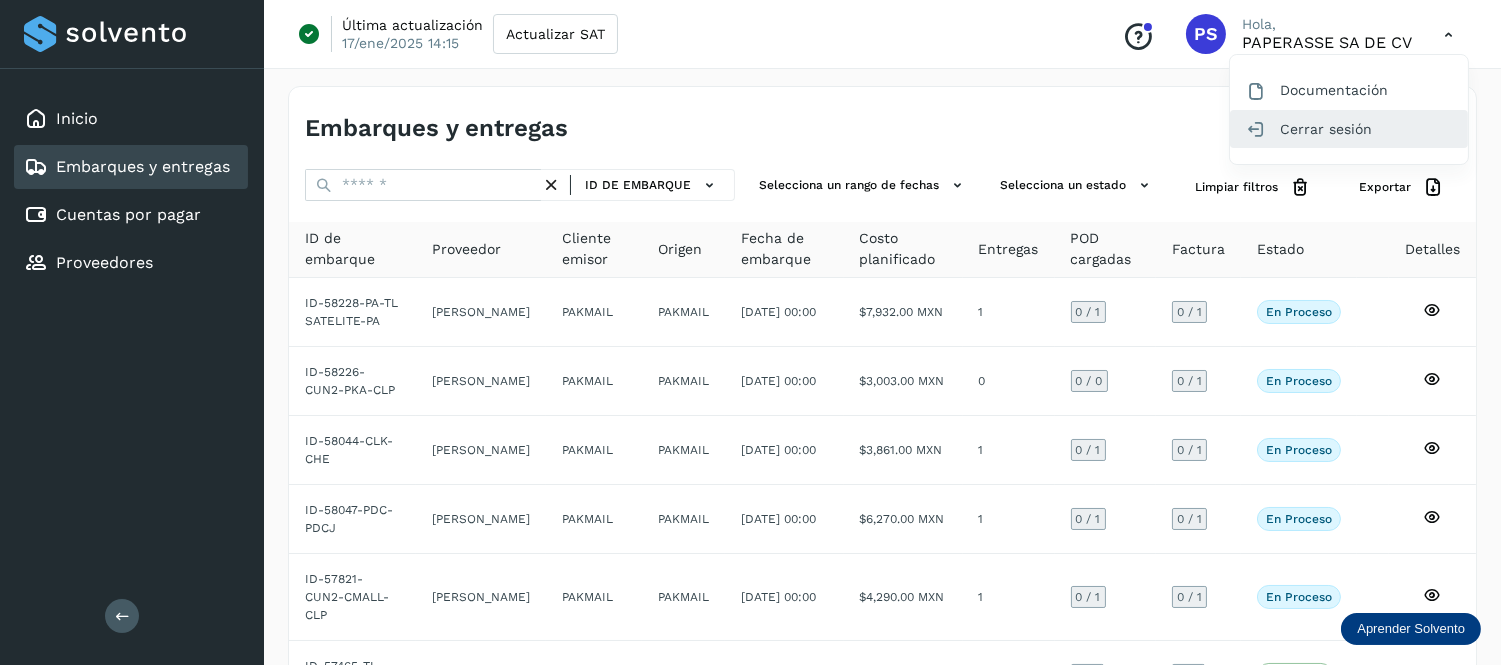 click on "Cerrar sesión" 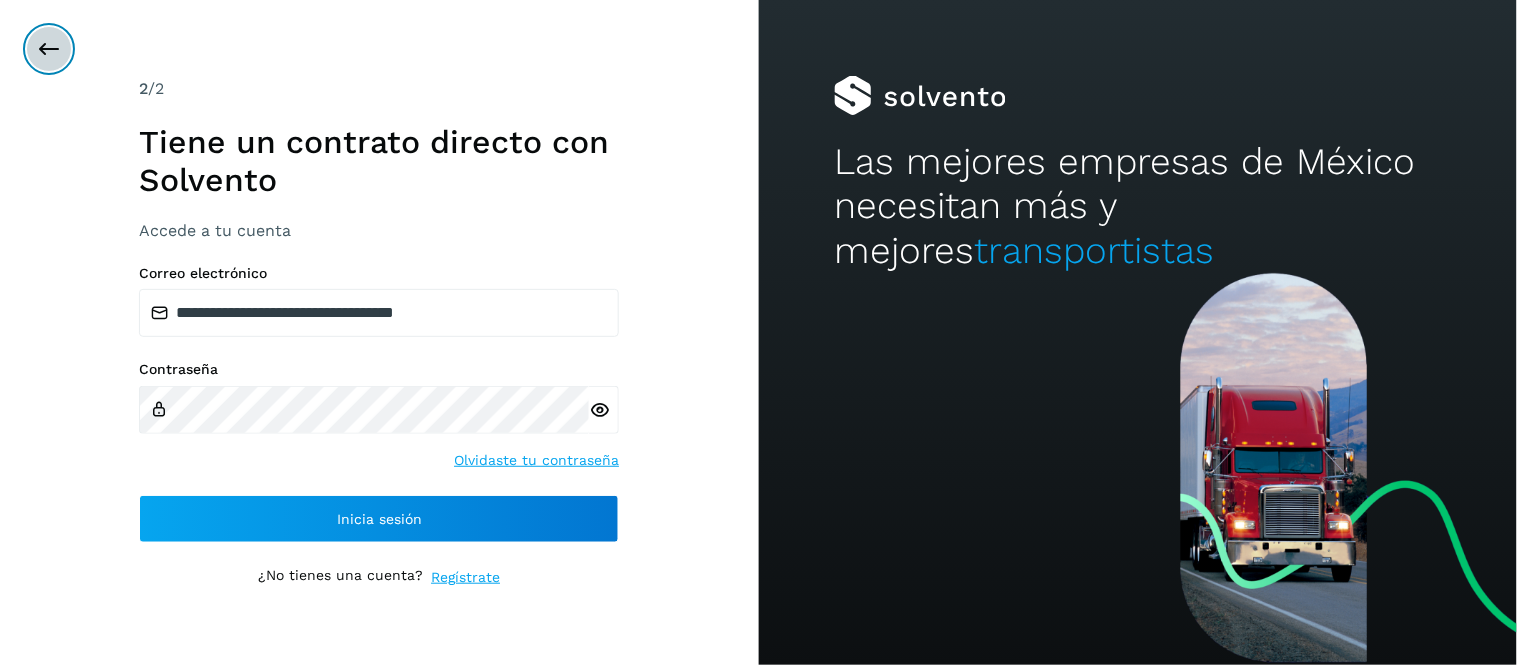 click at bounding box center [49, 49] 